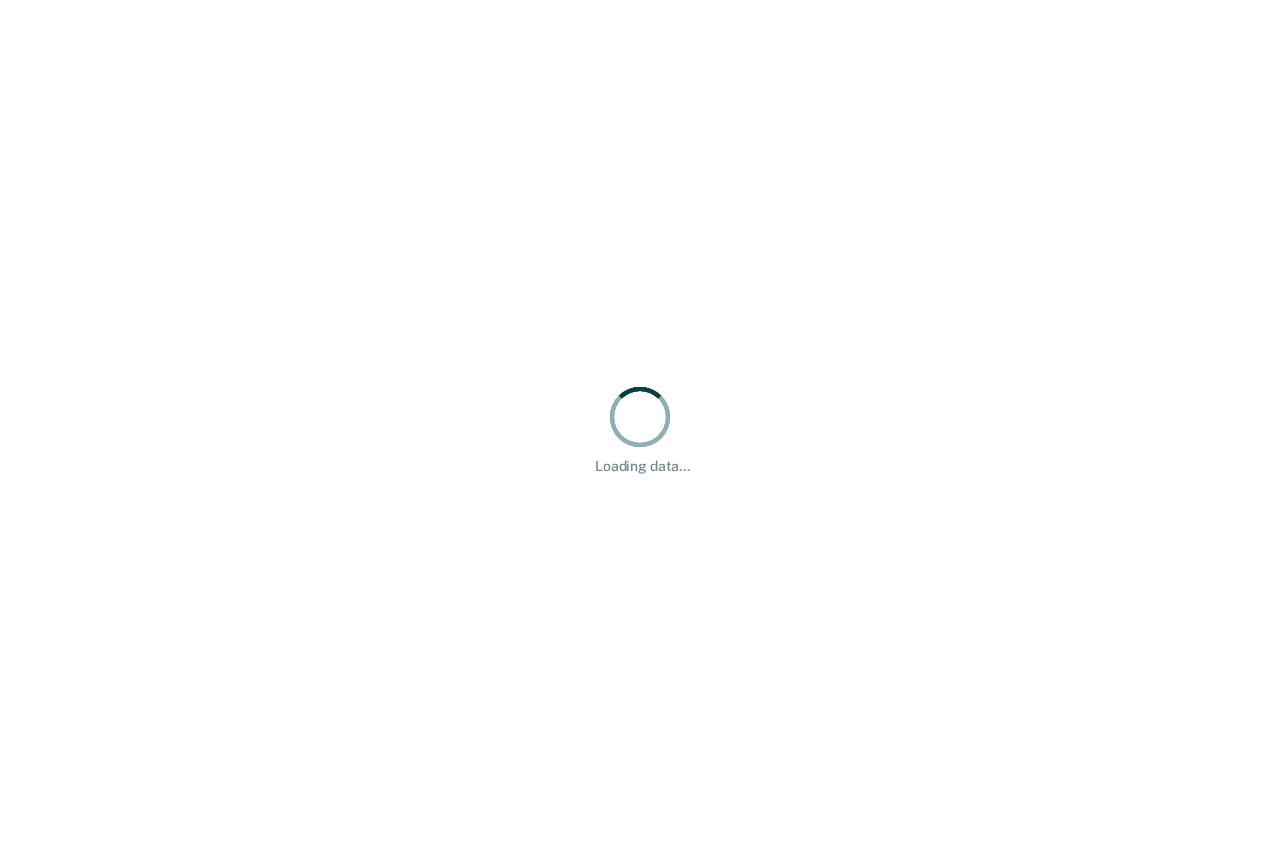 scroll, scrollTop: 0, scrollLeft: 0, axis: both 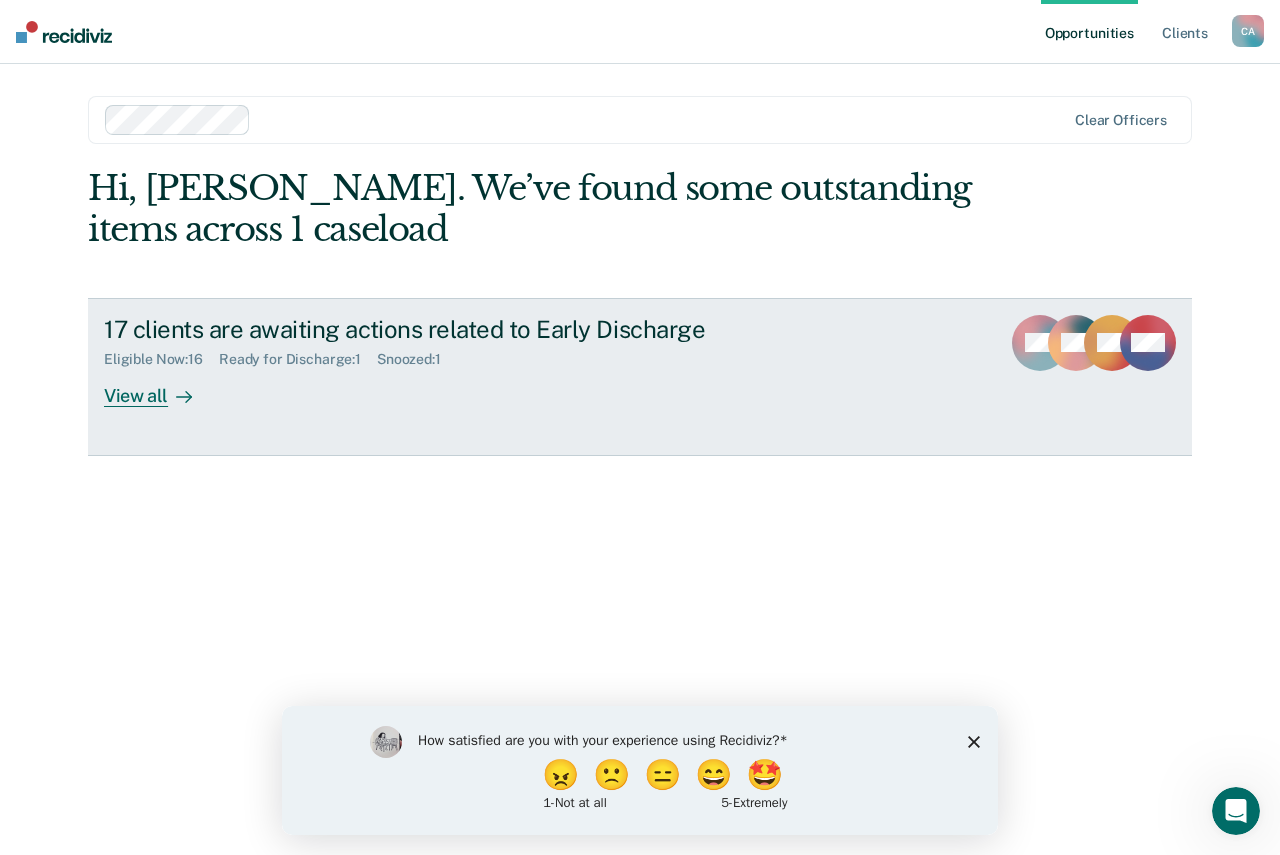 click on "View all" at bounding box center (160, 387) 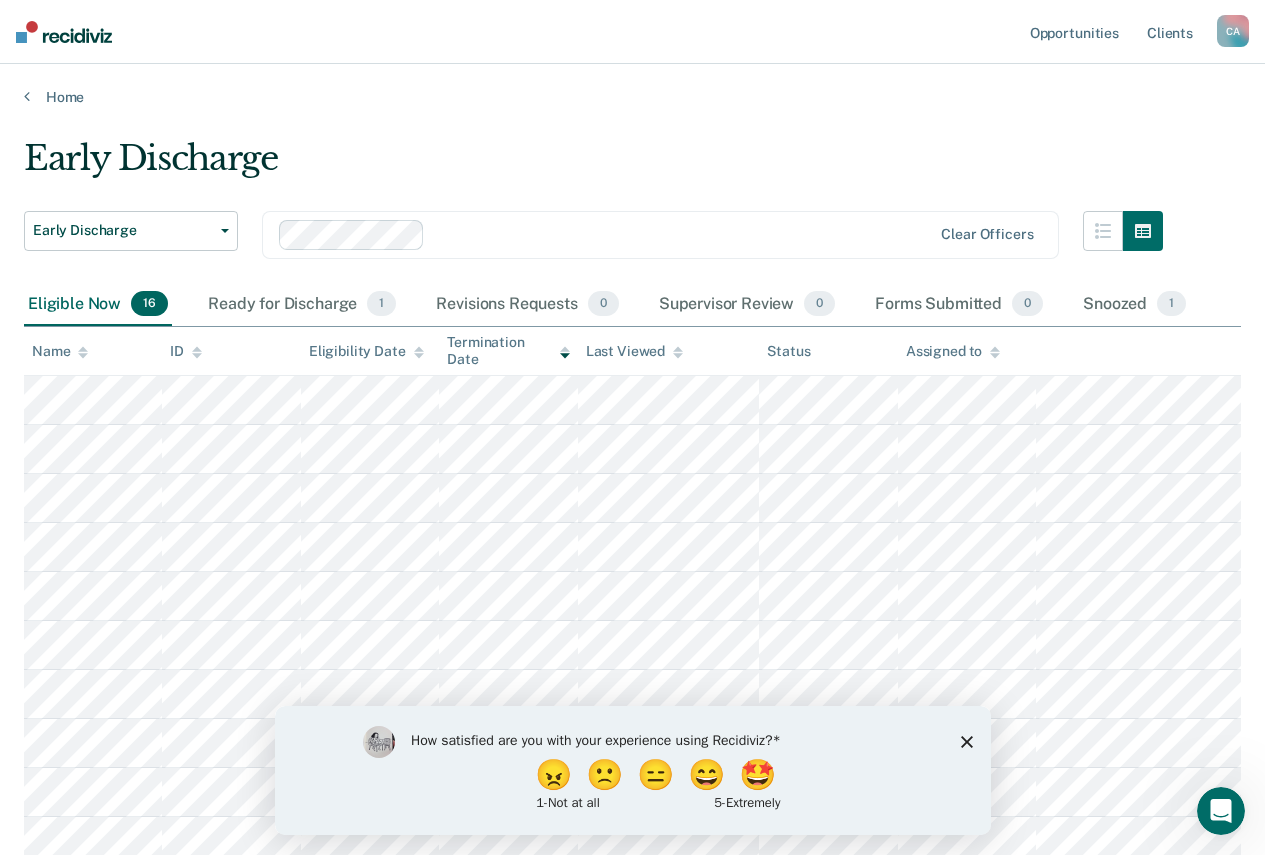 click on "Early Discharge   Early Discharge Early Discharge Clear   officers Eligible Now 16 Ready for Discharge 1 Revisions Requests 0 Supervisor Review 0 Forms Submitted 0 Snoozed 1
To pick up a draggable item, press the space bar.
While dragging, use the arrow keys to move the item.
Press space again to drop the item in its new position, or press escape to cancel.
Name ID Eligibility Date Termination Date Last Viewed Status Assigned to" at bounding box center [632, 702] 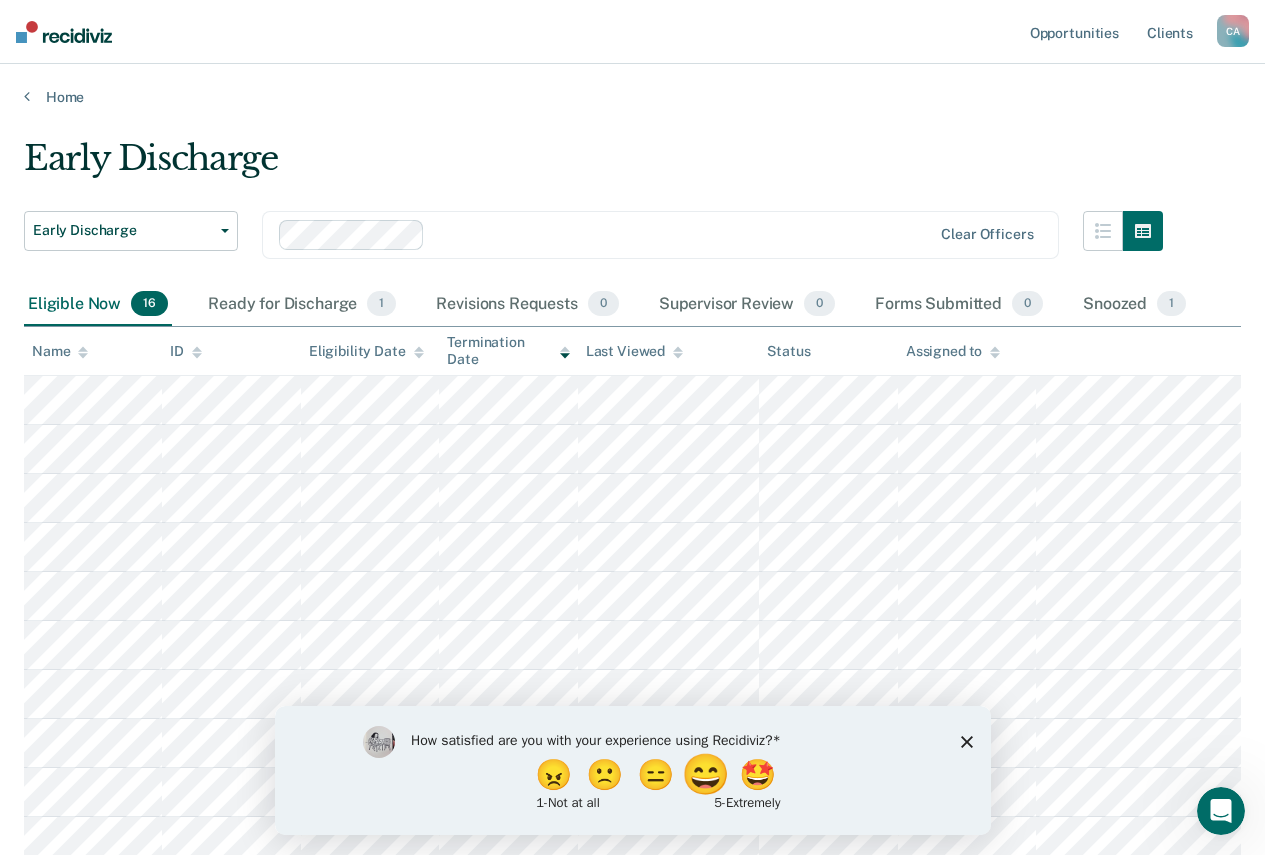 click on "😄" at bounding box center (707, 774) 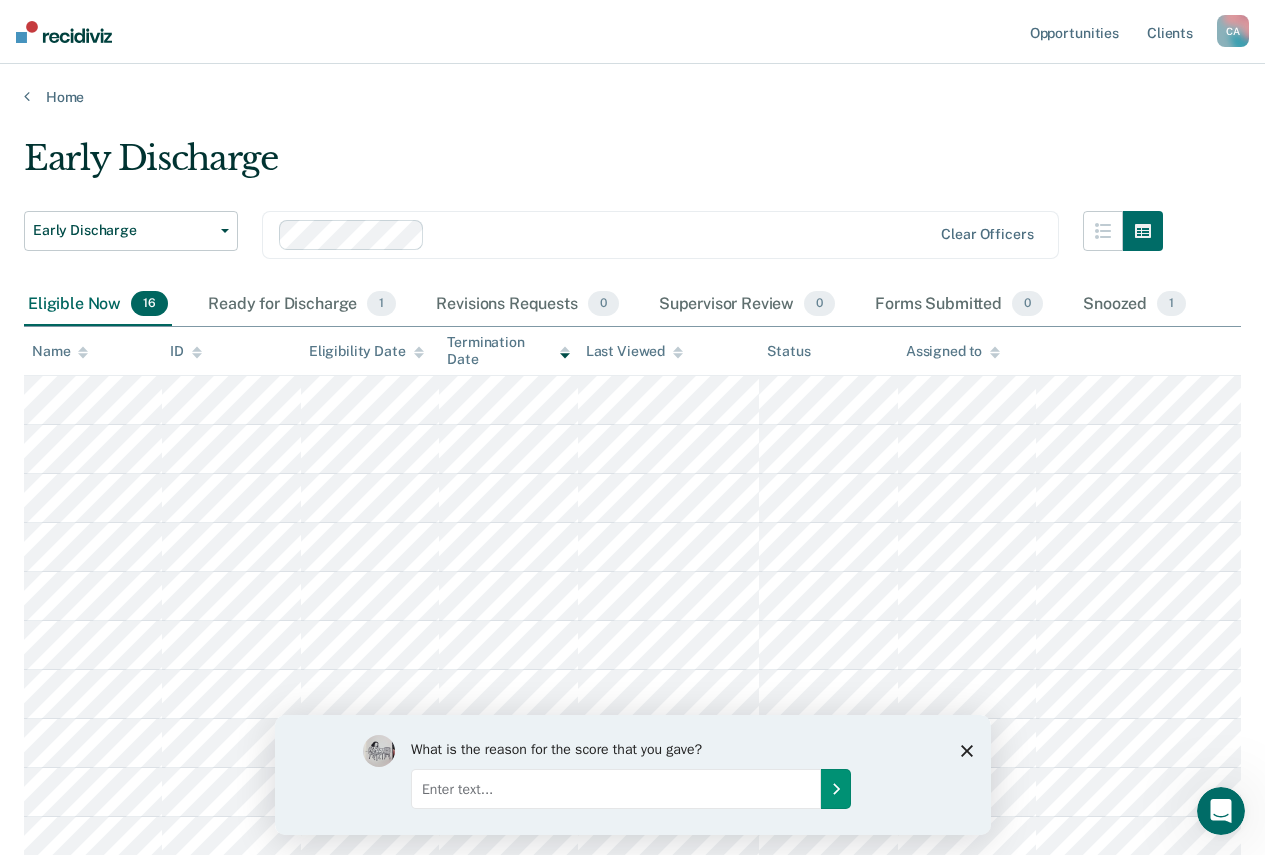 click 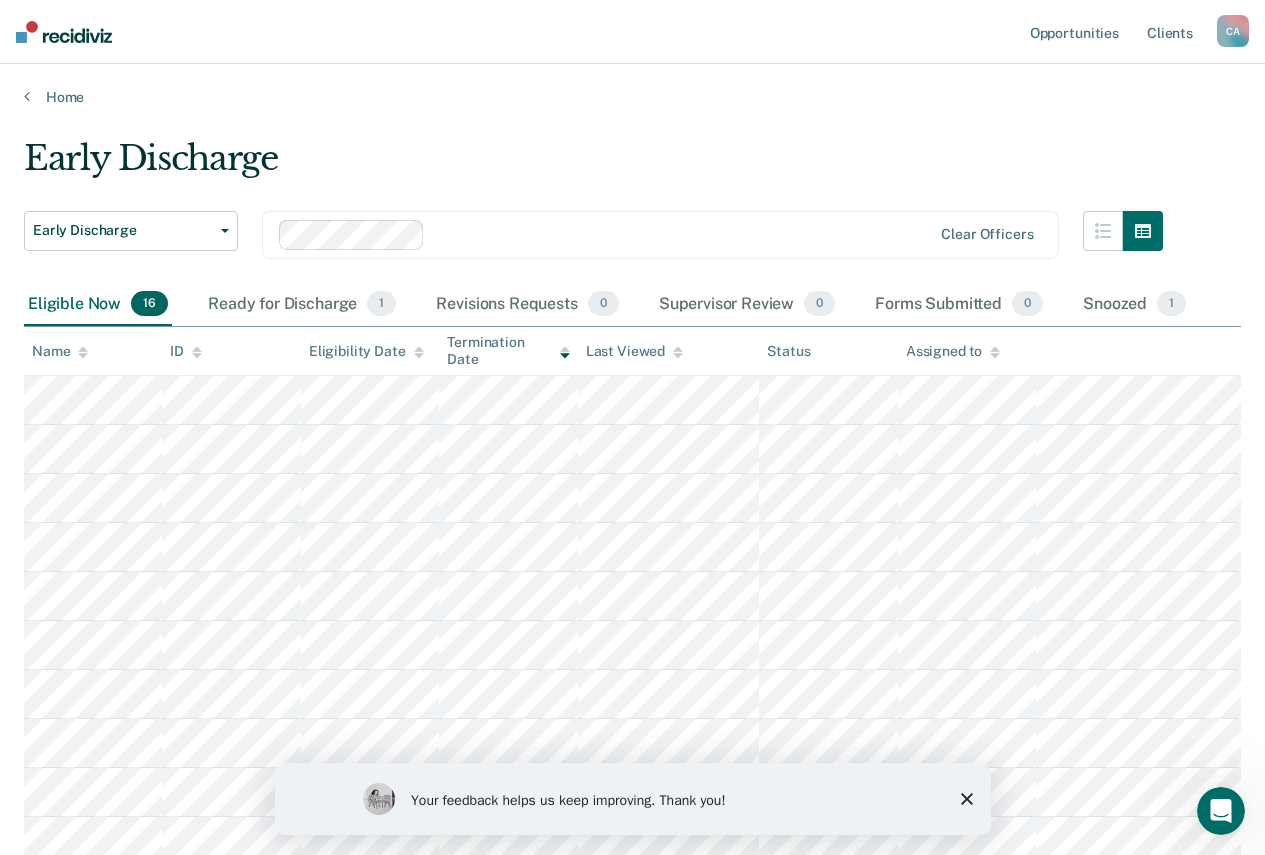 click 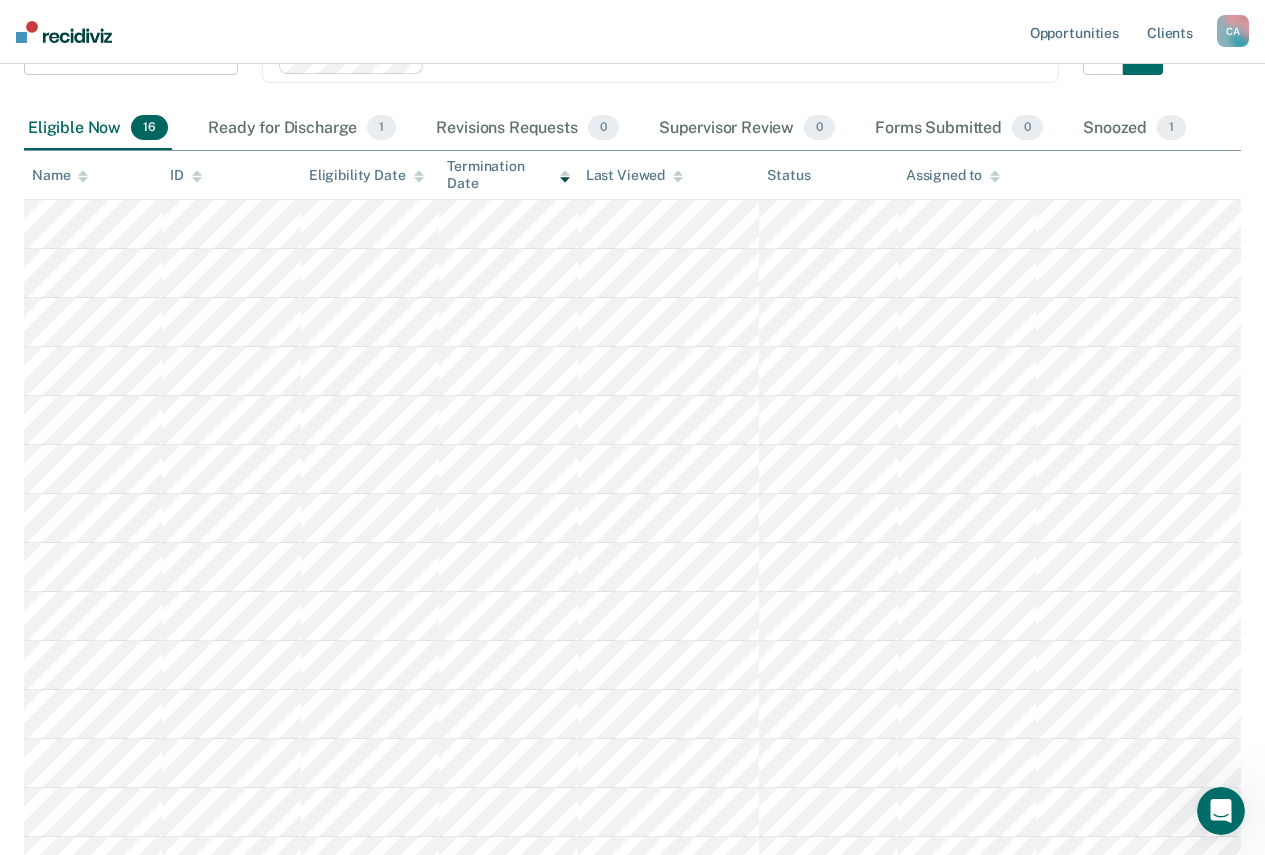 scroll, scrollTop: 0, scrollLeft: 0, axis: both 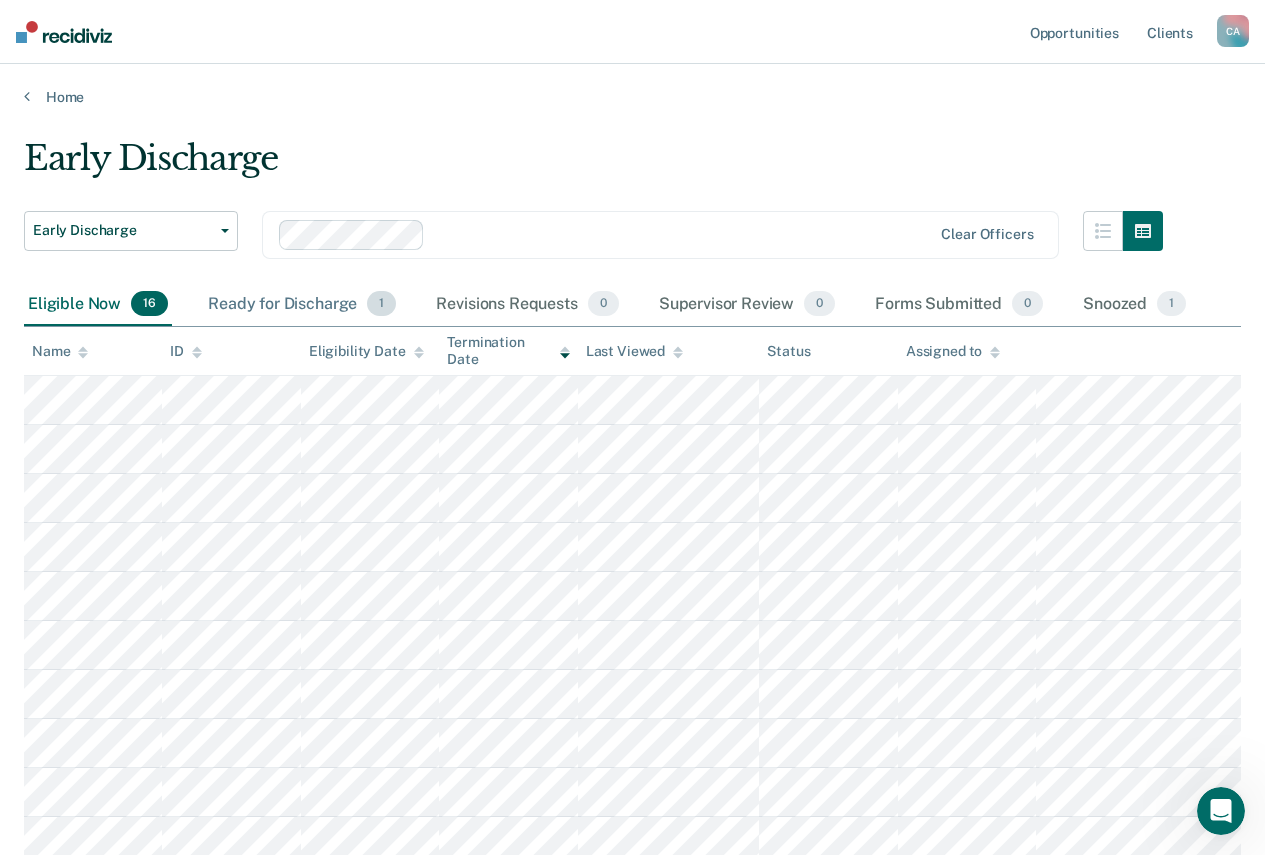 click on "Ready for Discharge 1" at bounding box center (302, 305) 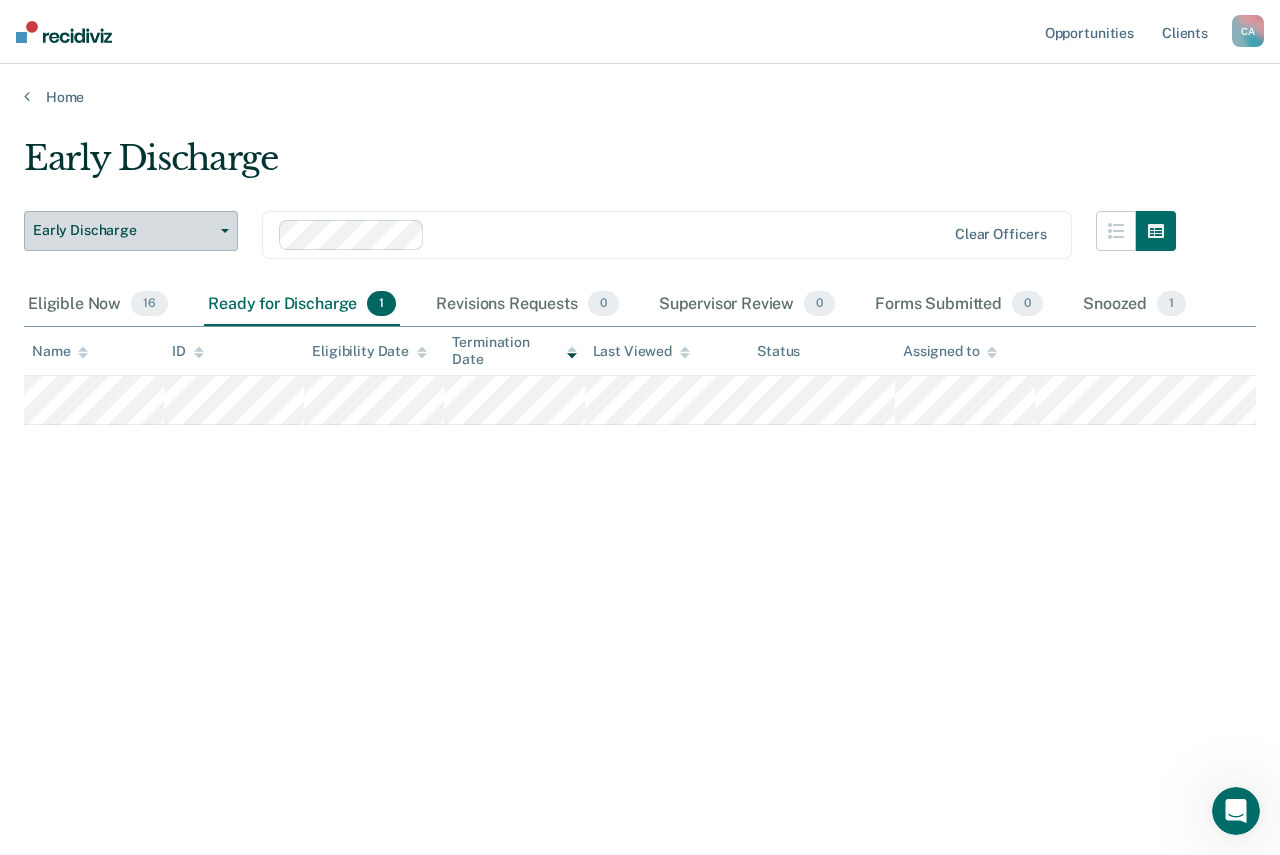 click on "Early Discharge" at bounding box center (123, 230) 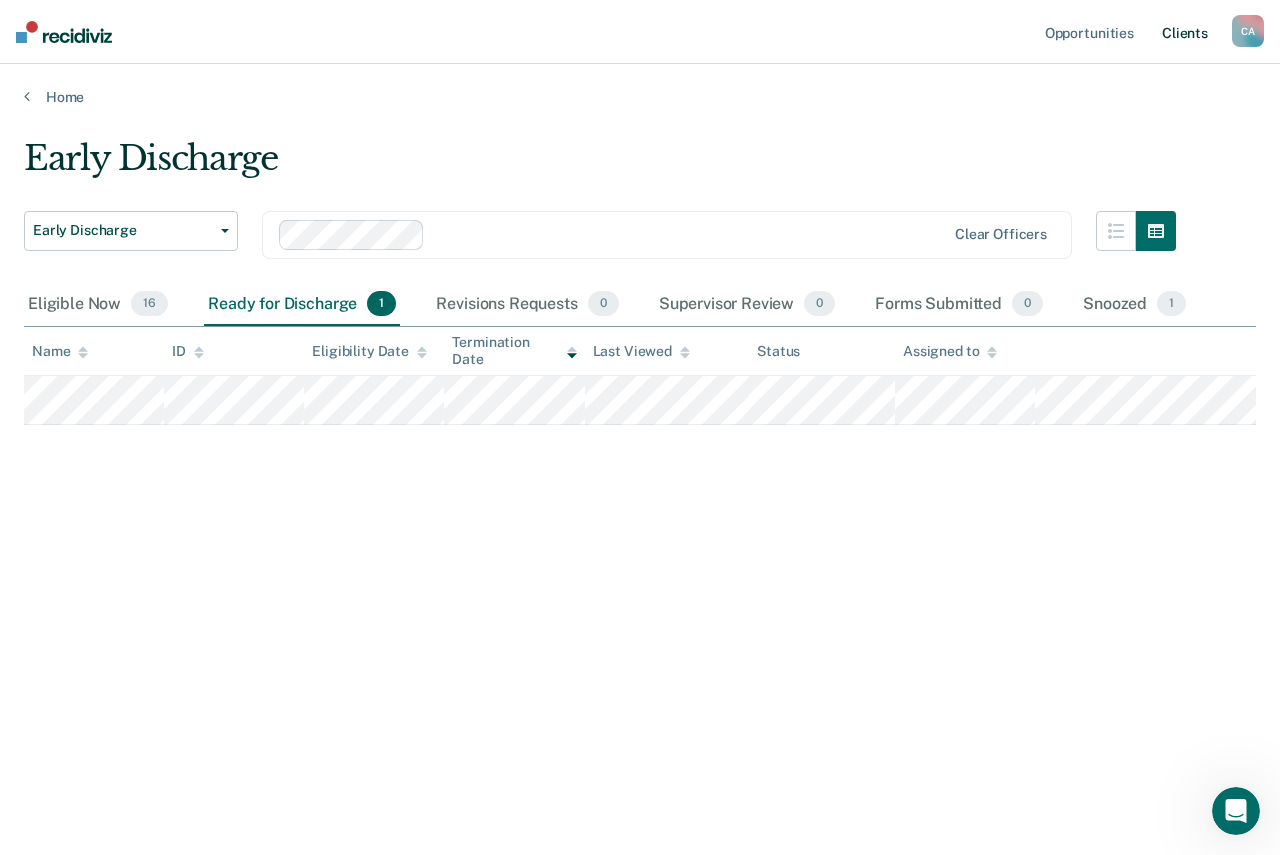 click on "Client s" at bounding box center (1185, 32) 